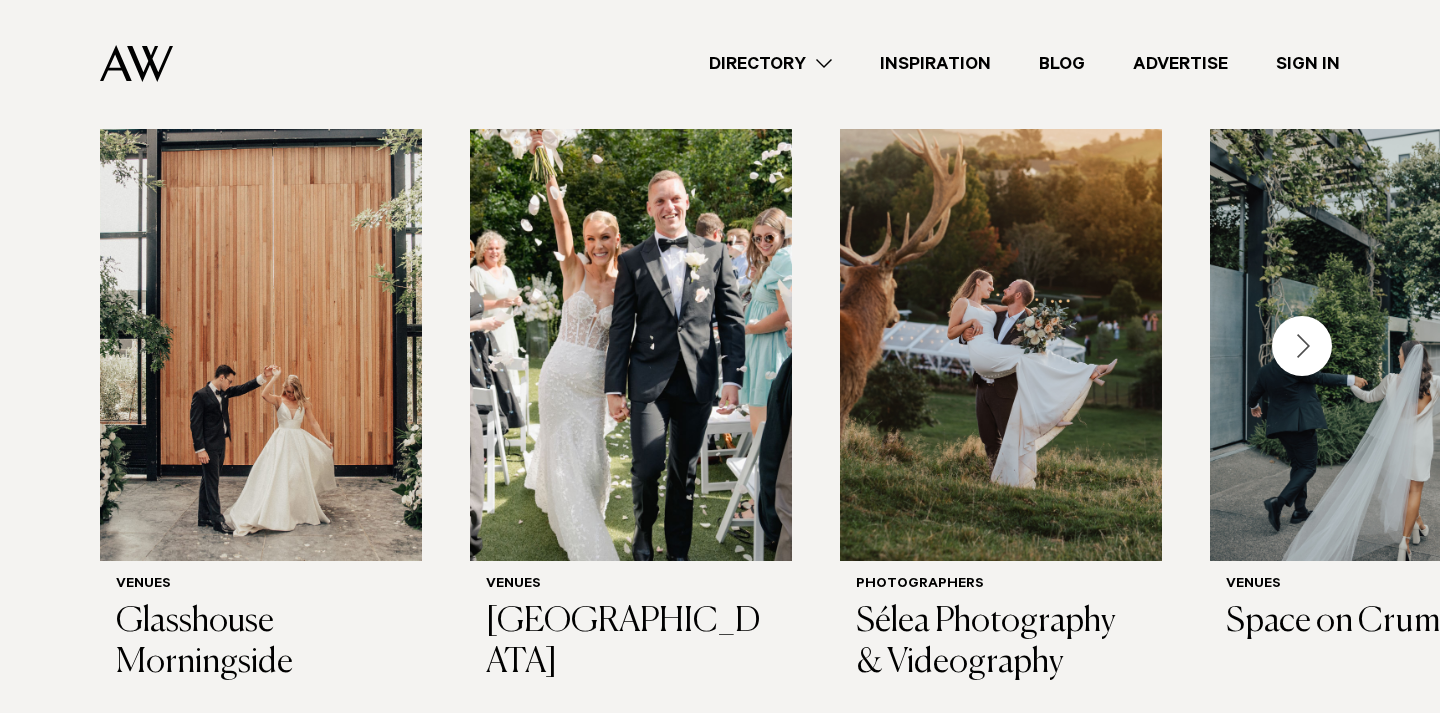 scroll, scrollTop: 584, scrollLeft: 0, axis: vertical 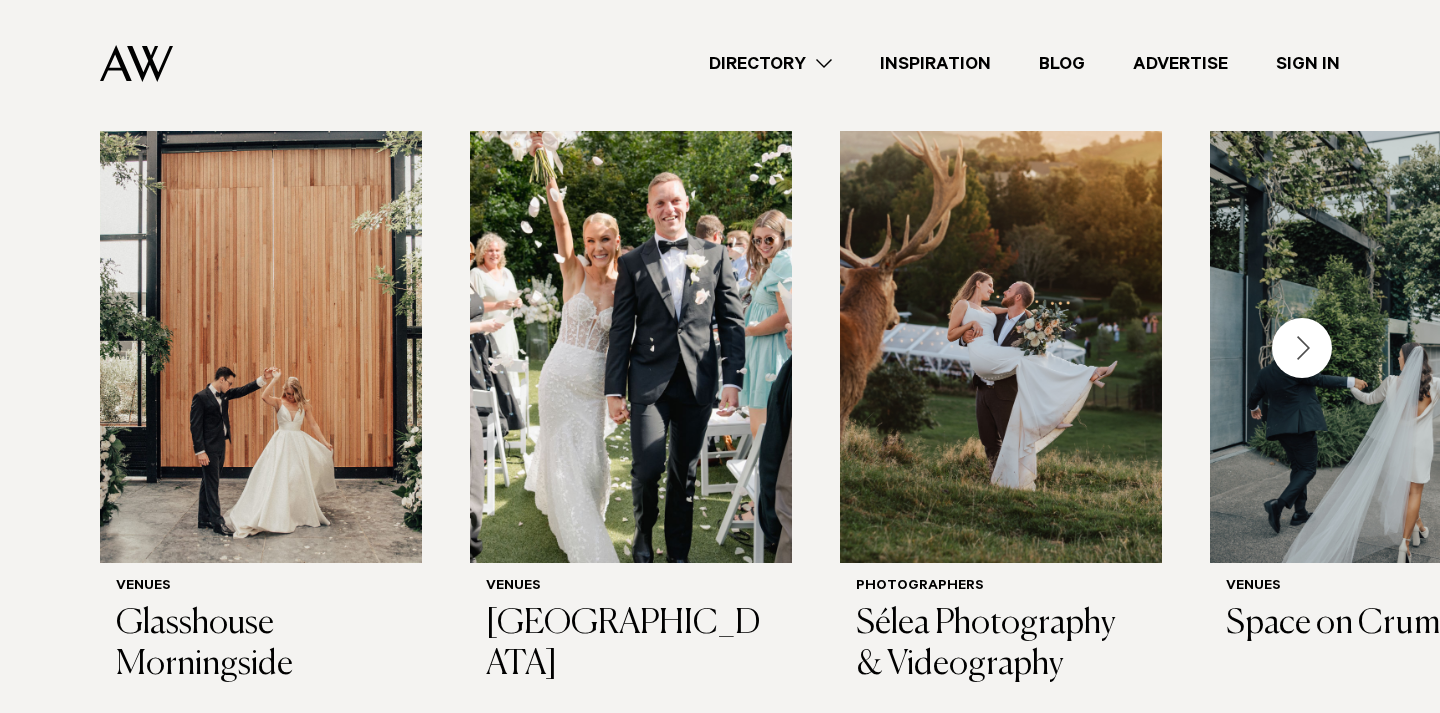 click at bounding box center (1302, 348) 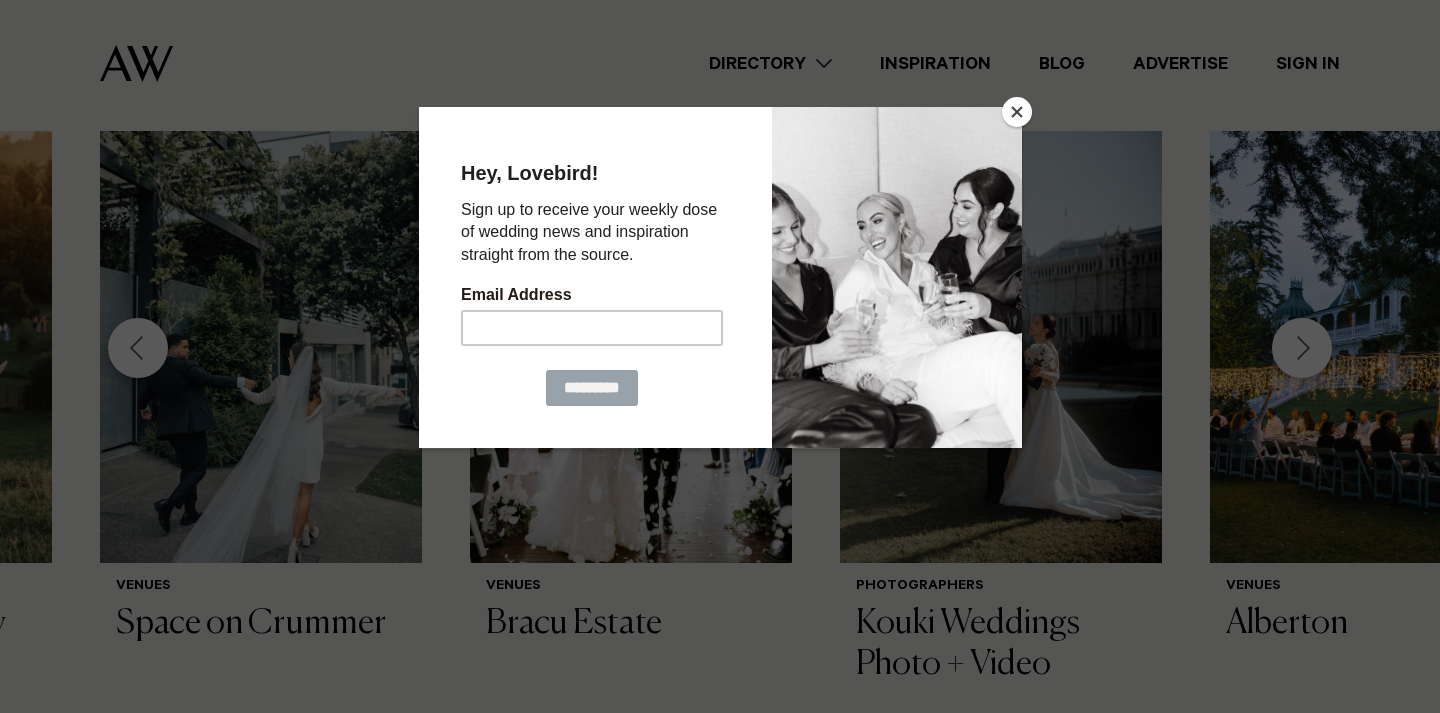 click at bounding box center [1017, 112] 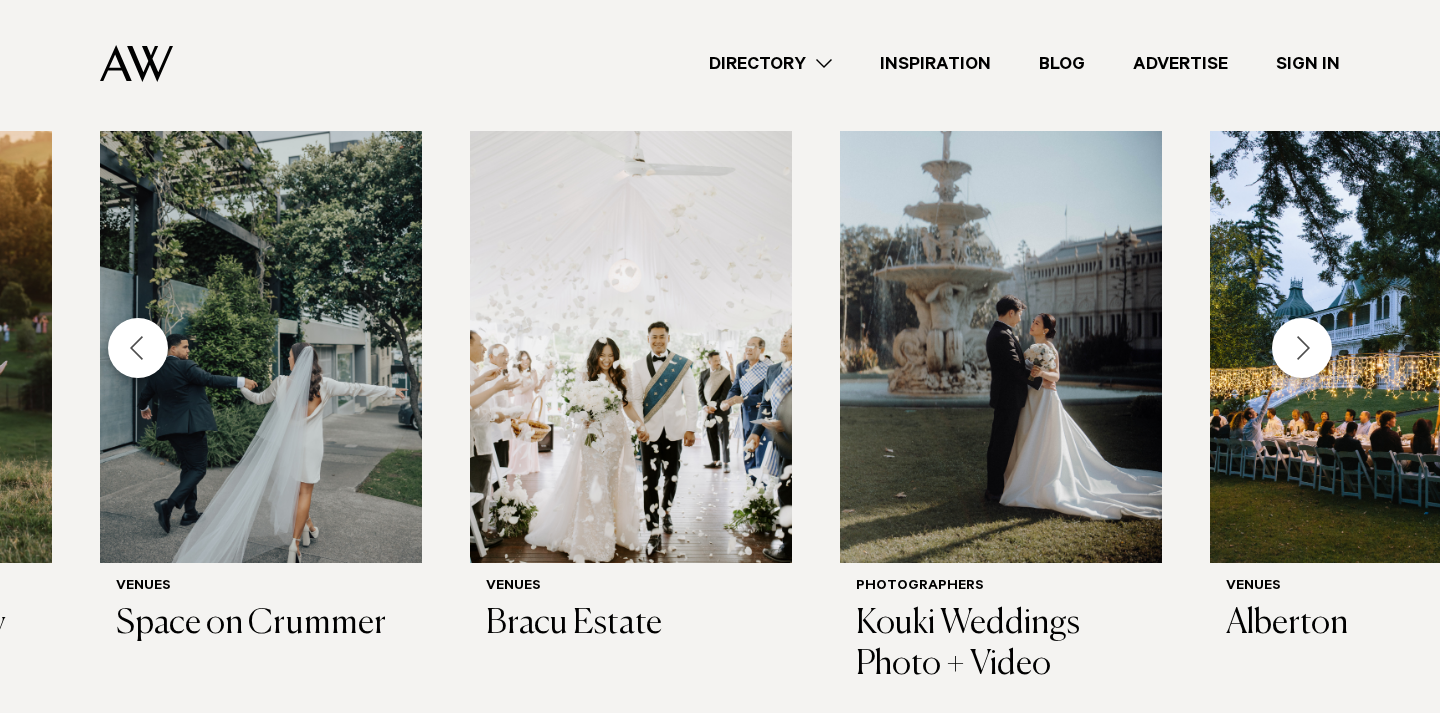 click at bounding box center [1302, 348] 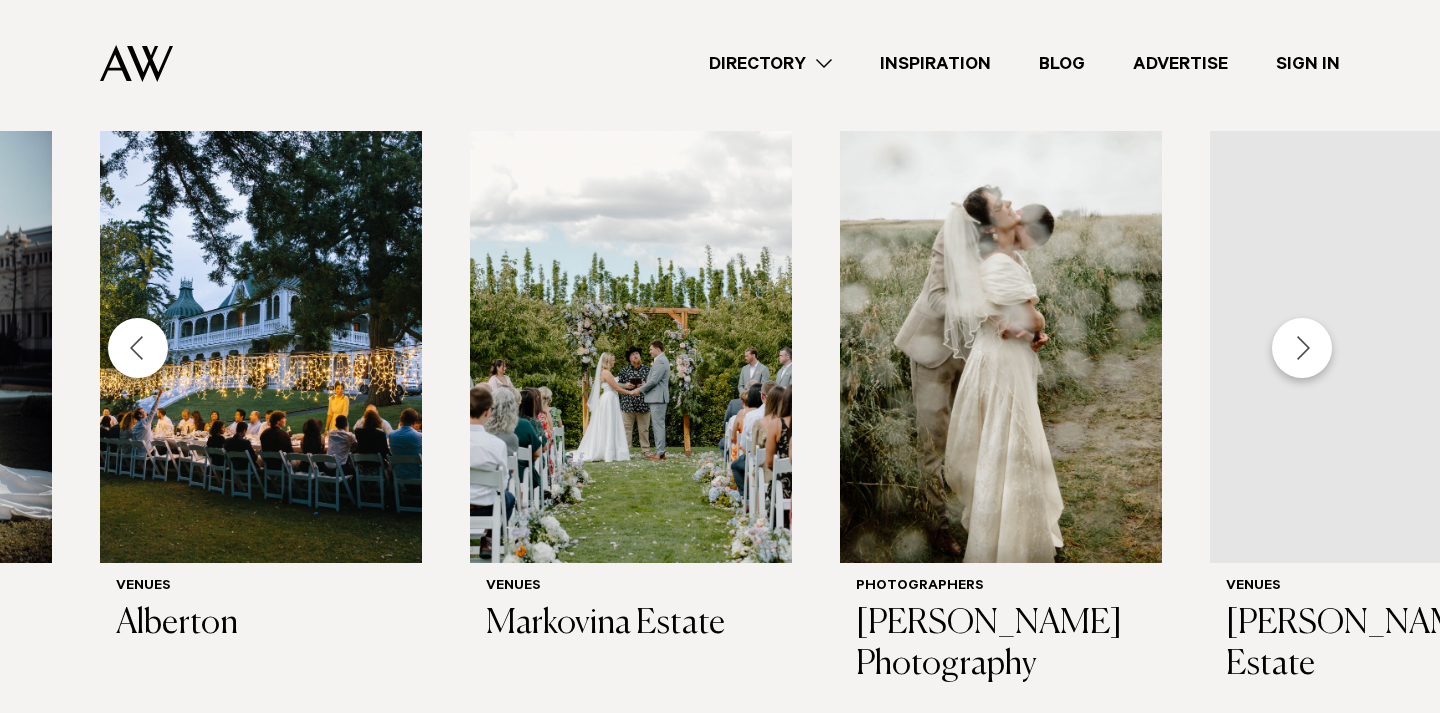 click at bounding box center (1302, 348) 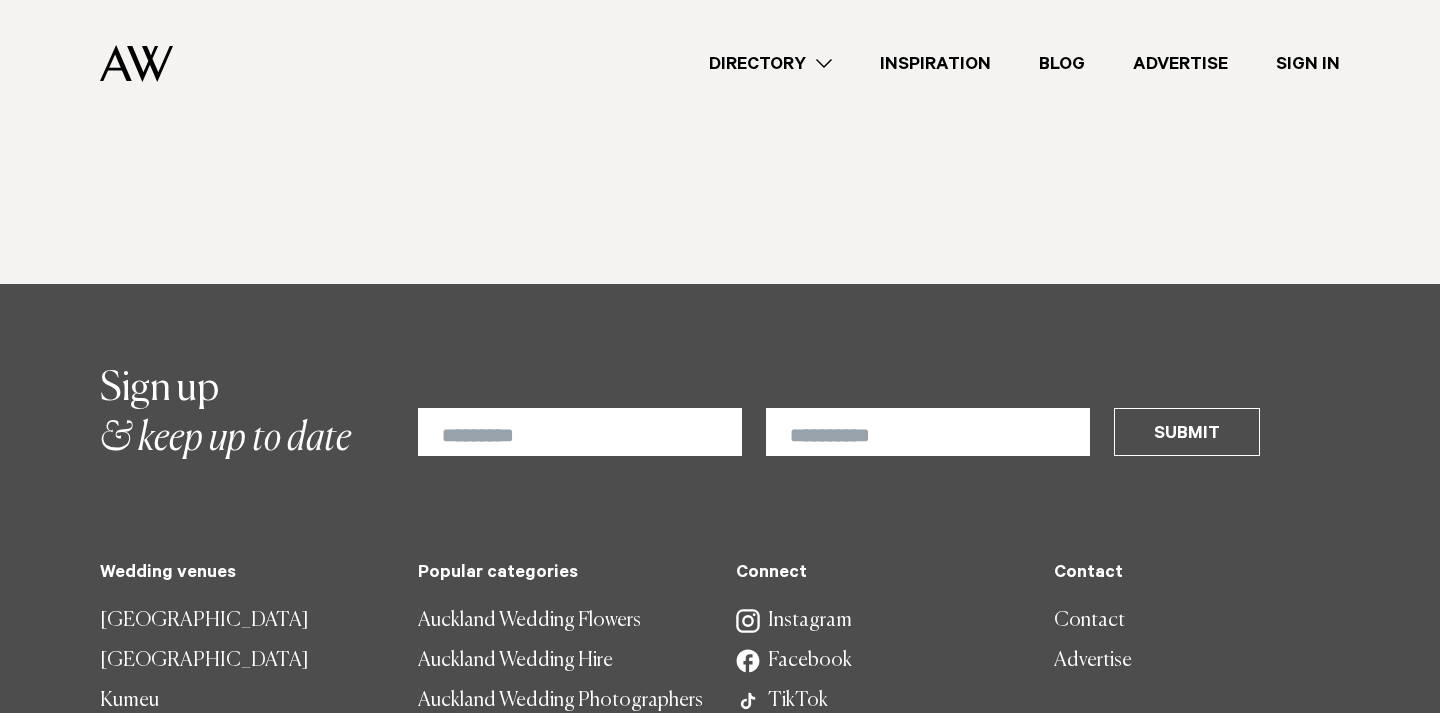 scroll, scrollTop: 6121, scrollLeft: 0, axis: vertical 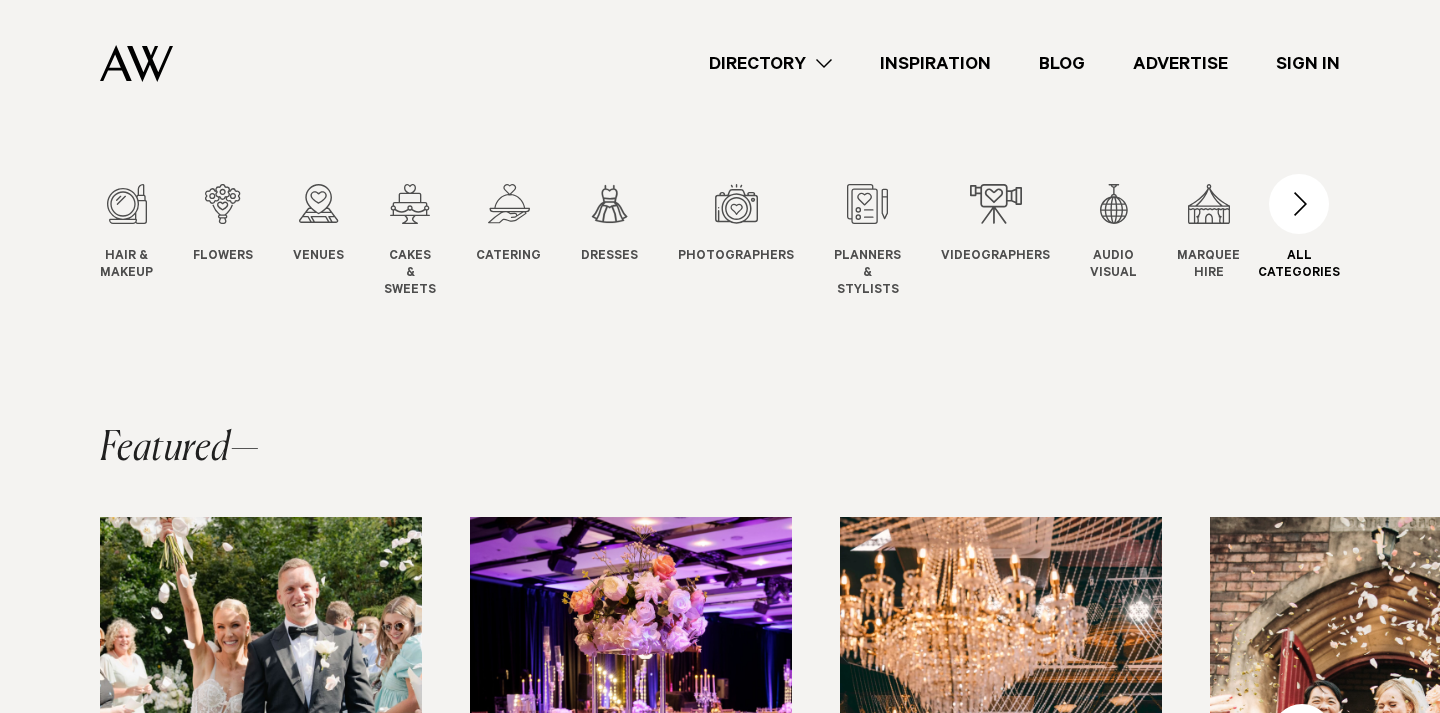 click at bounding box center (1299, 204) 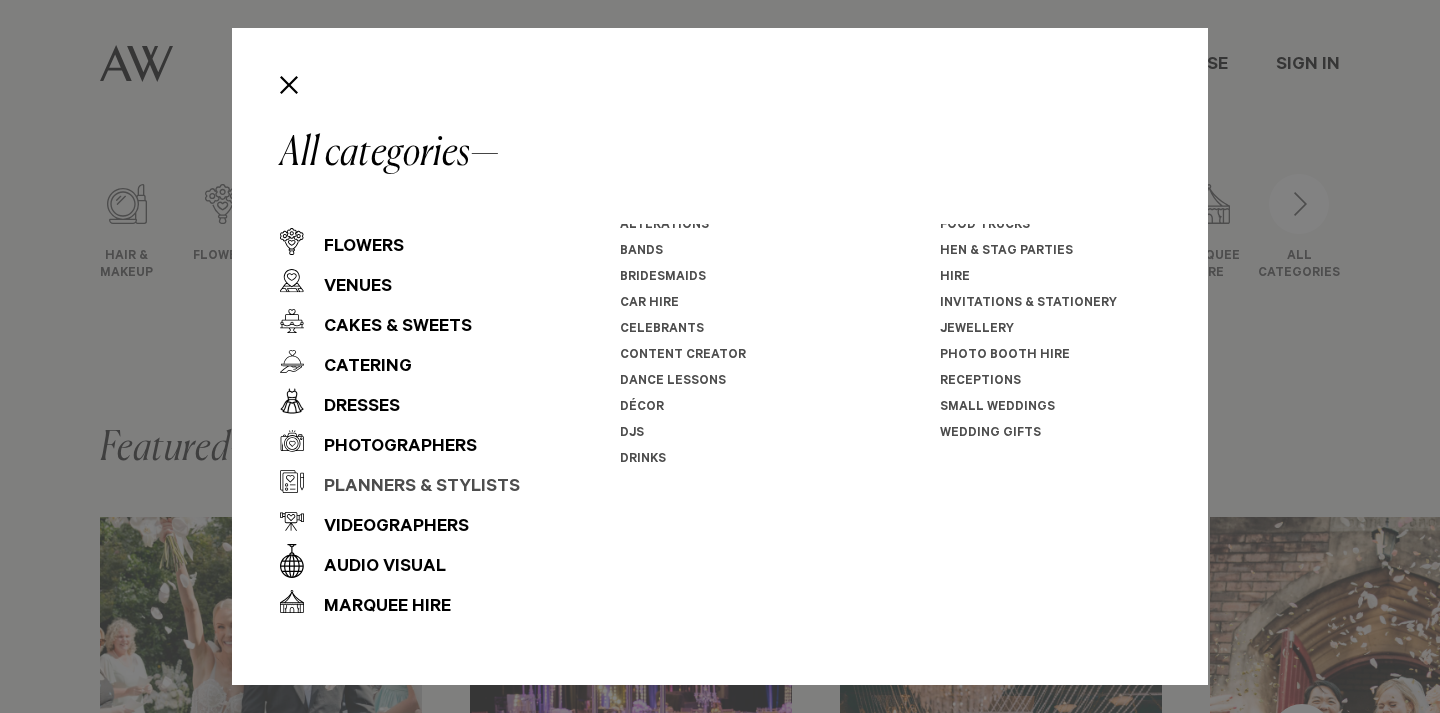 scroll, scrollTop: 0, scrollLeft: 0, axis: both 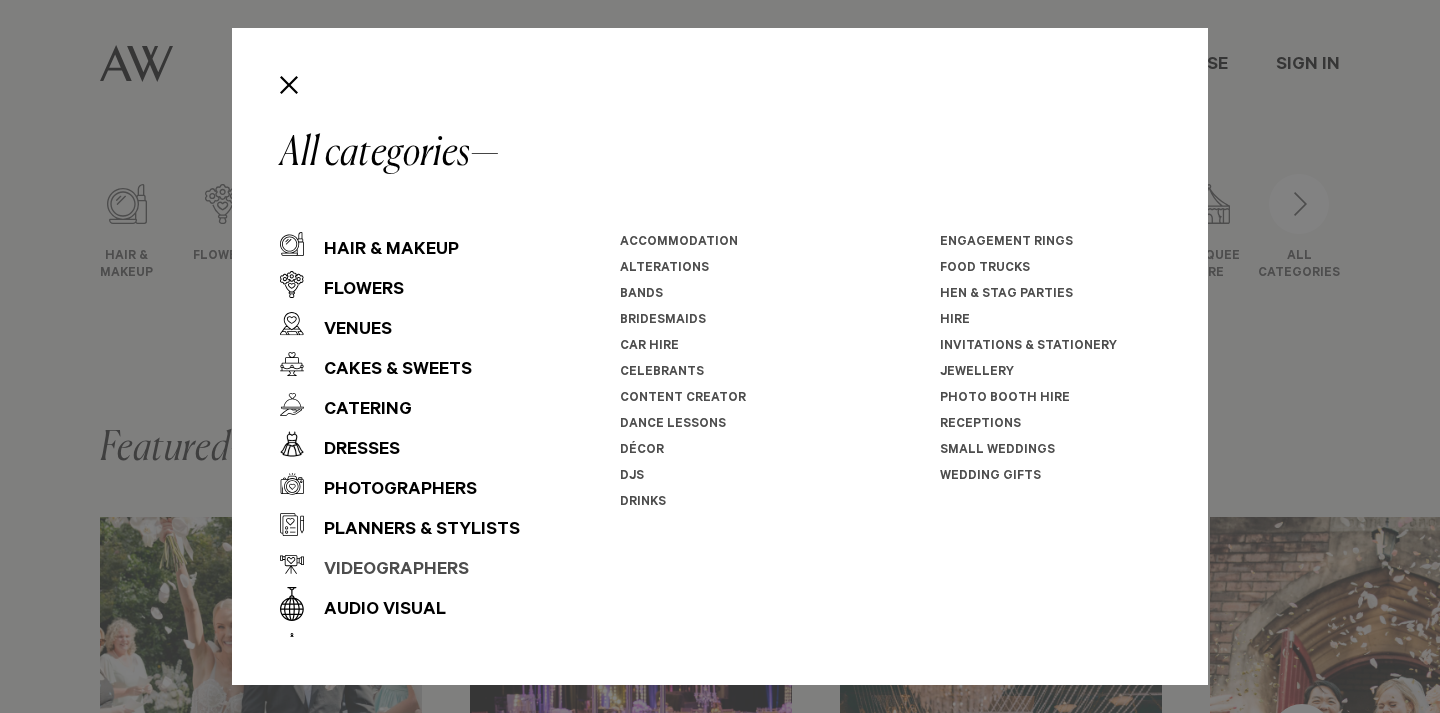 click on "Videographers" at bounding box center [386, 571] 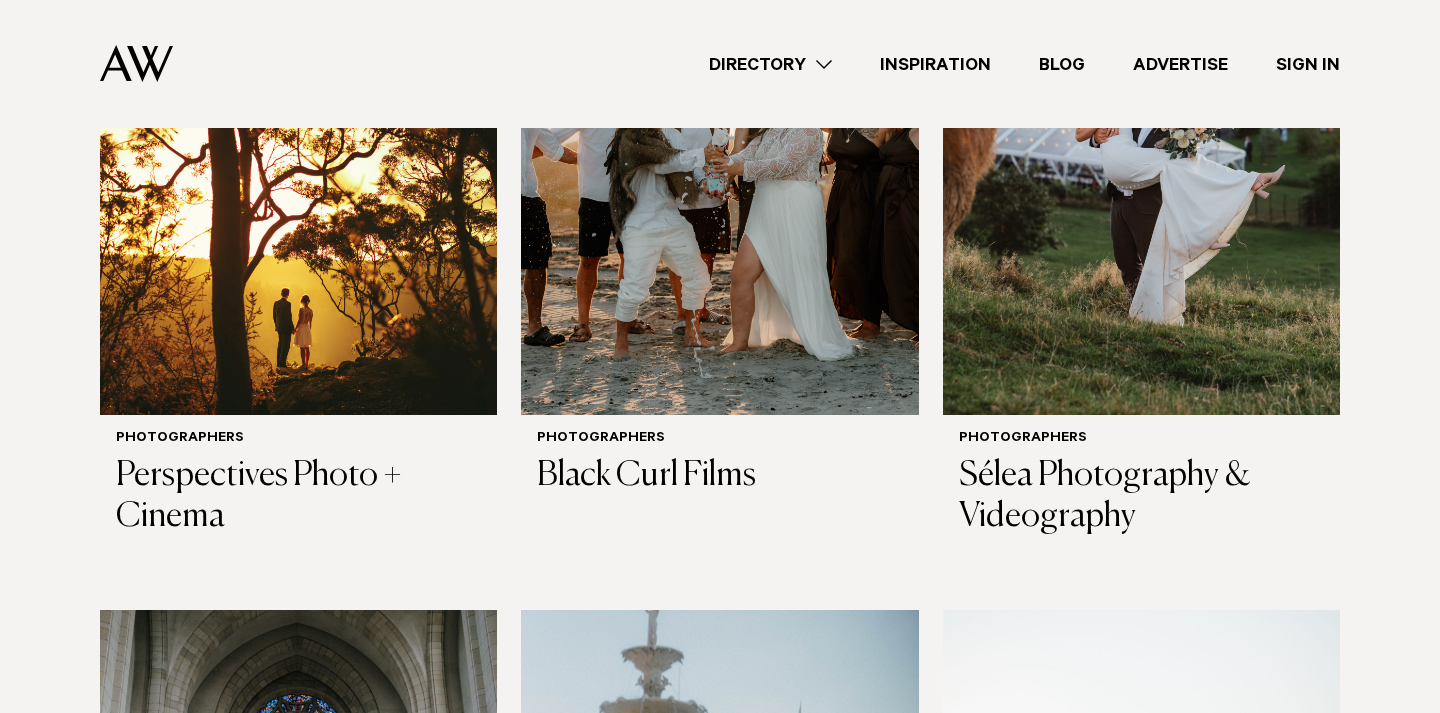 scroll, scrollTop: 0, scrollLeft: 0, axis: both 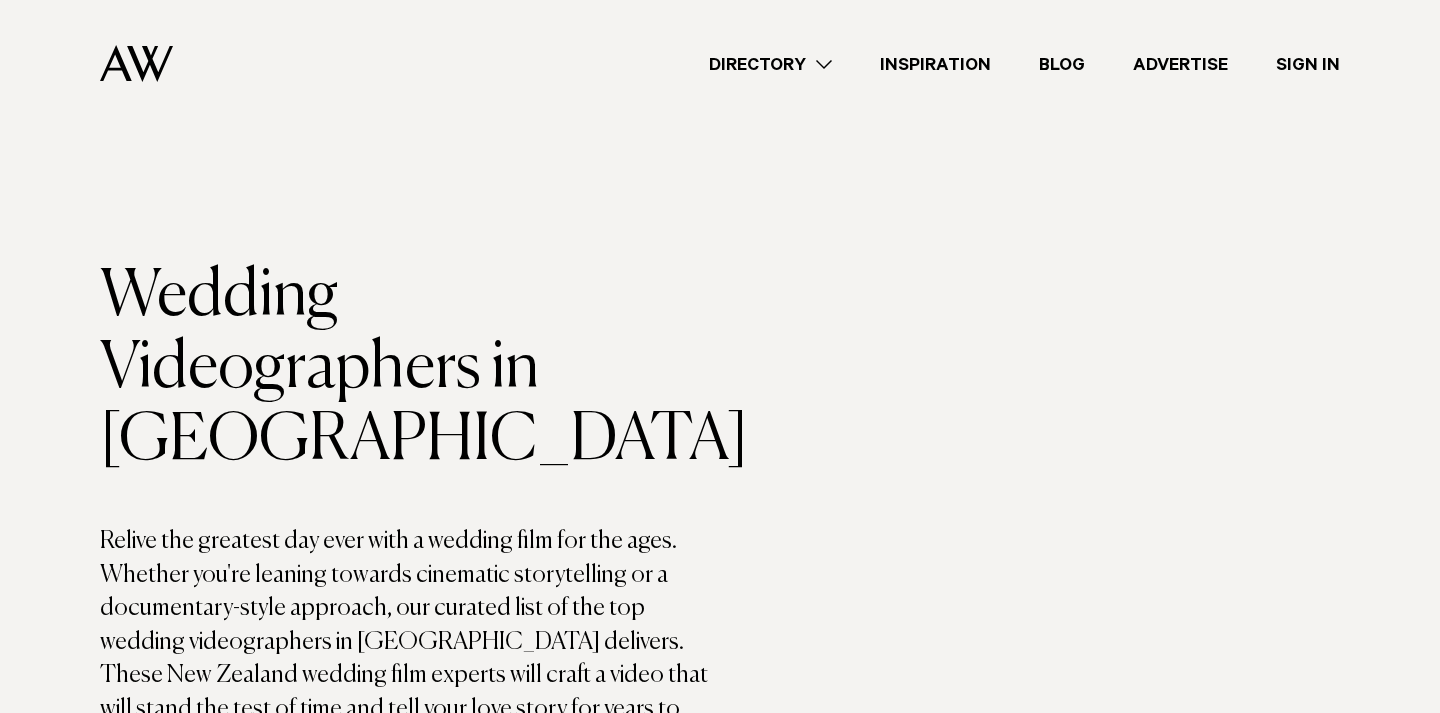 click on "Directory" at bounding box center (770, 64) 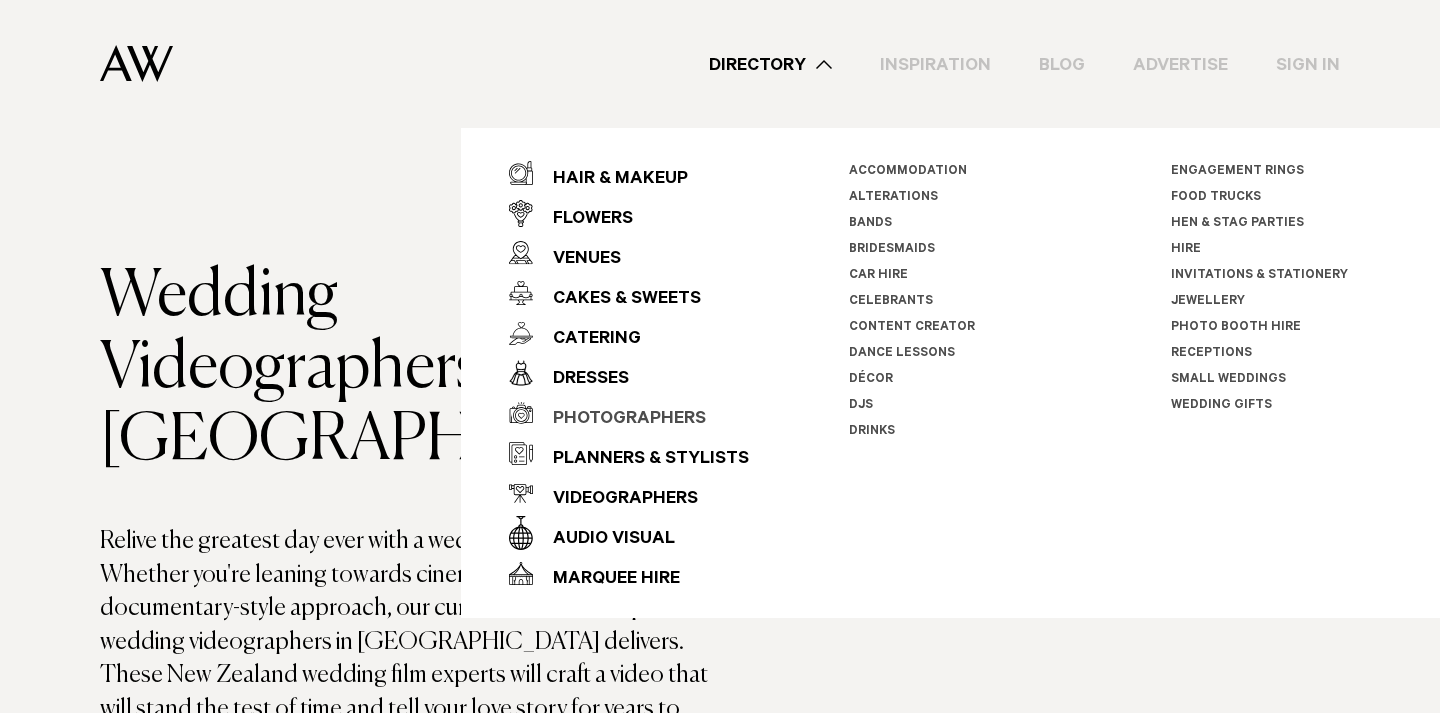 click on "Photographers" at bounding box center (619, 420) 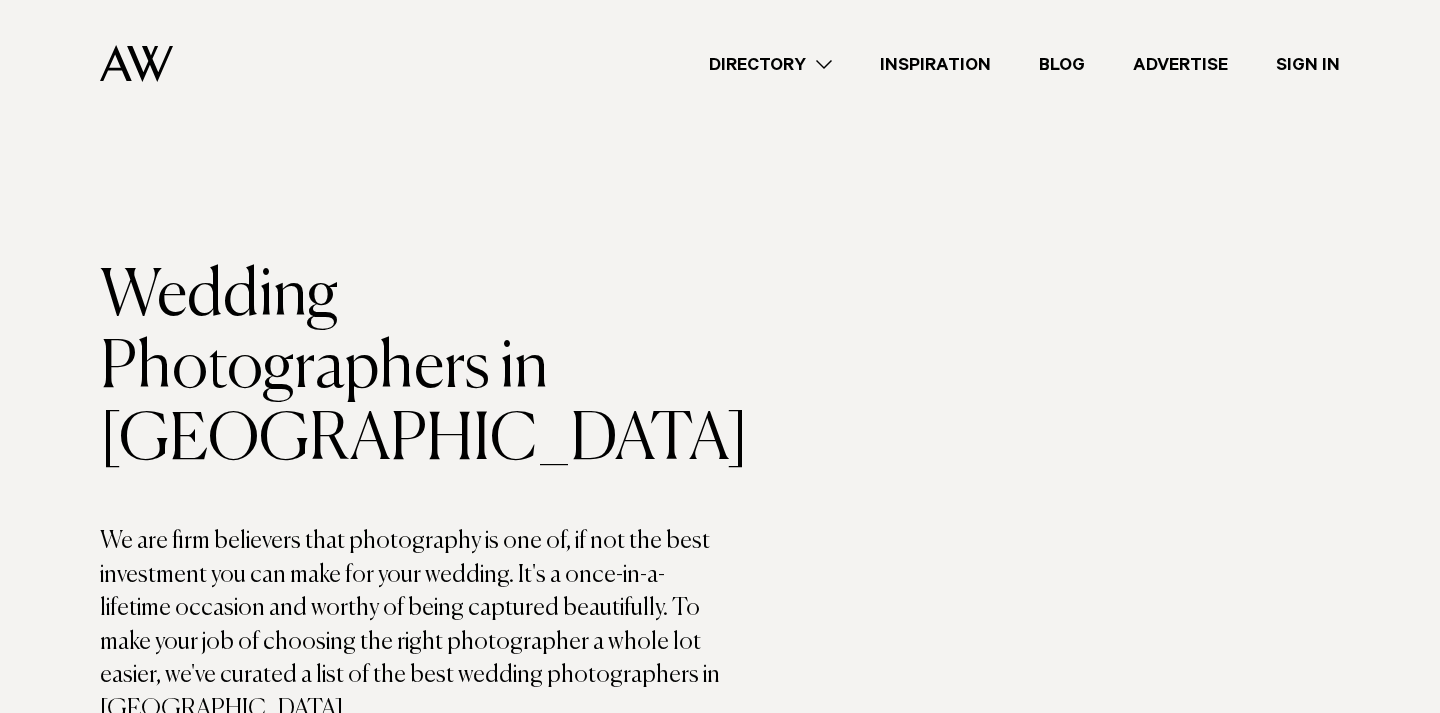 scroll, scrollTop: 634, scrollLeft: 0, axis: vertical 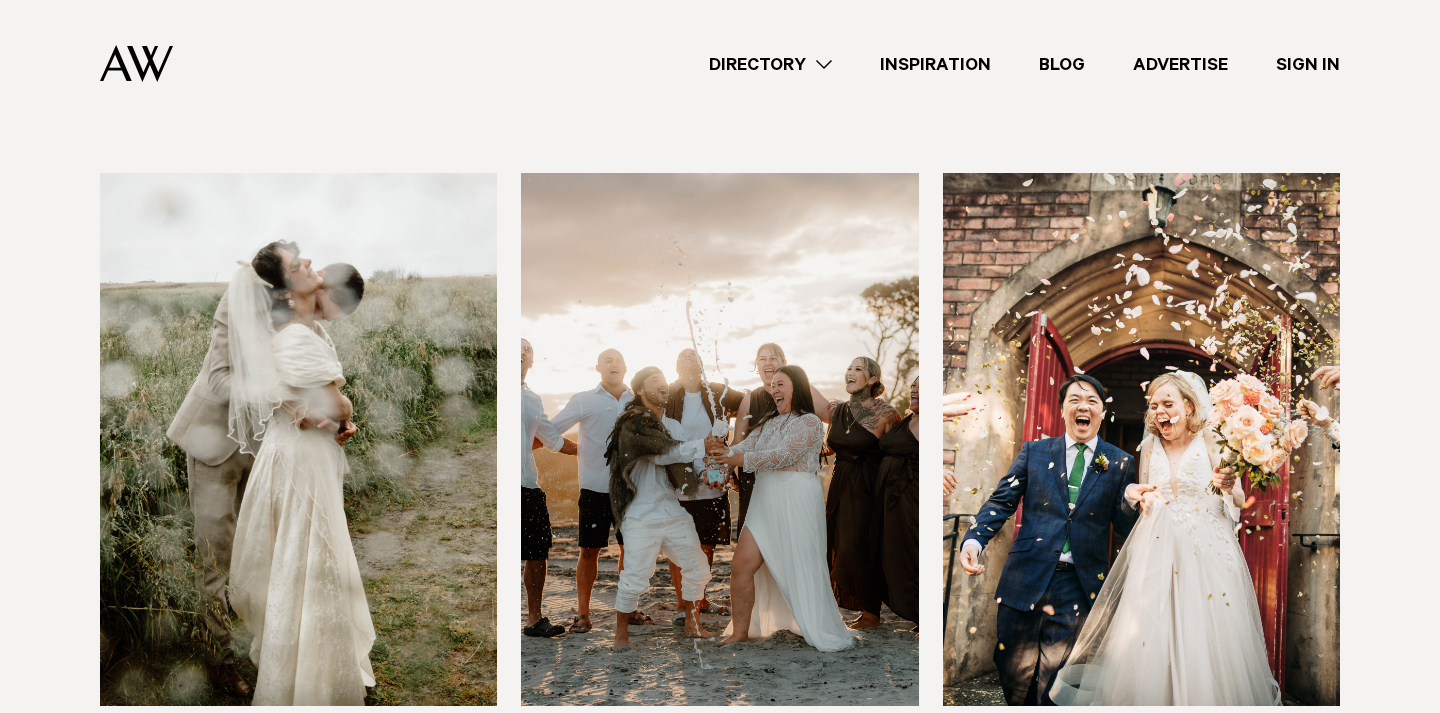 click on "Photographers
[PERSON_NAME] Photography
Photographers
Black Curl Films
Photographers
[PERSON_NAME]
Photographers
Sélea Photography & Videography
Photographers
[PERSON_NAME] Weddings
Photo + Video" at bounding box center [720, 3762] 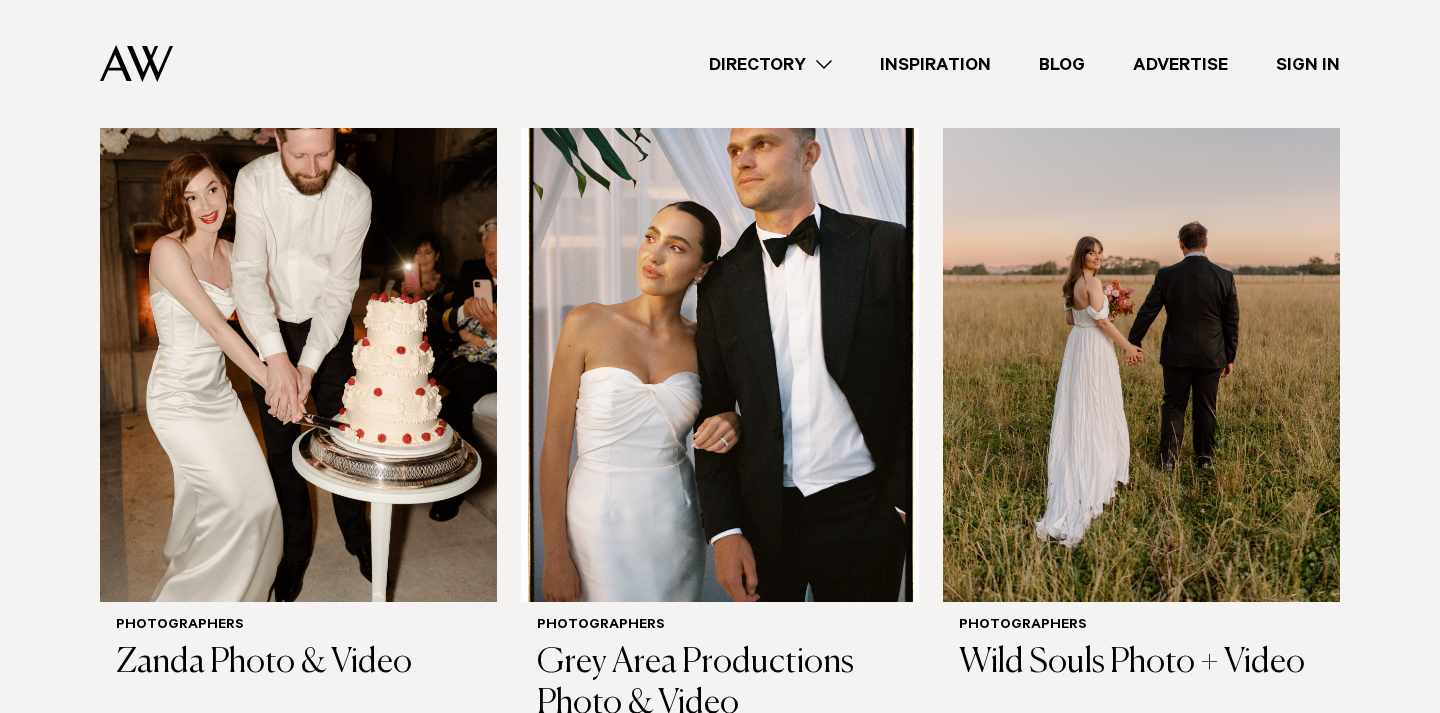 scroll, scrollTop: 5100, scrollLeft: 0, axis: vertical 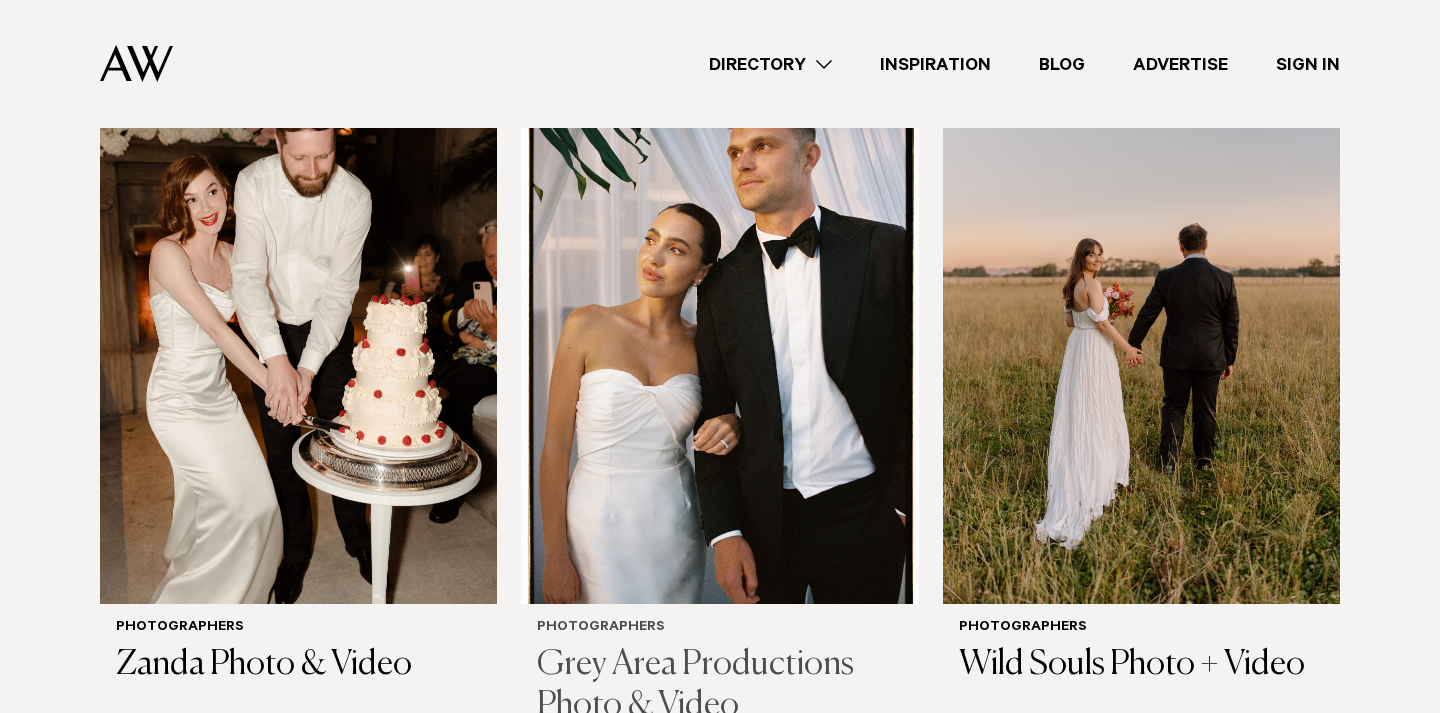 click at bounding box center [719, 337] 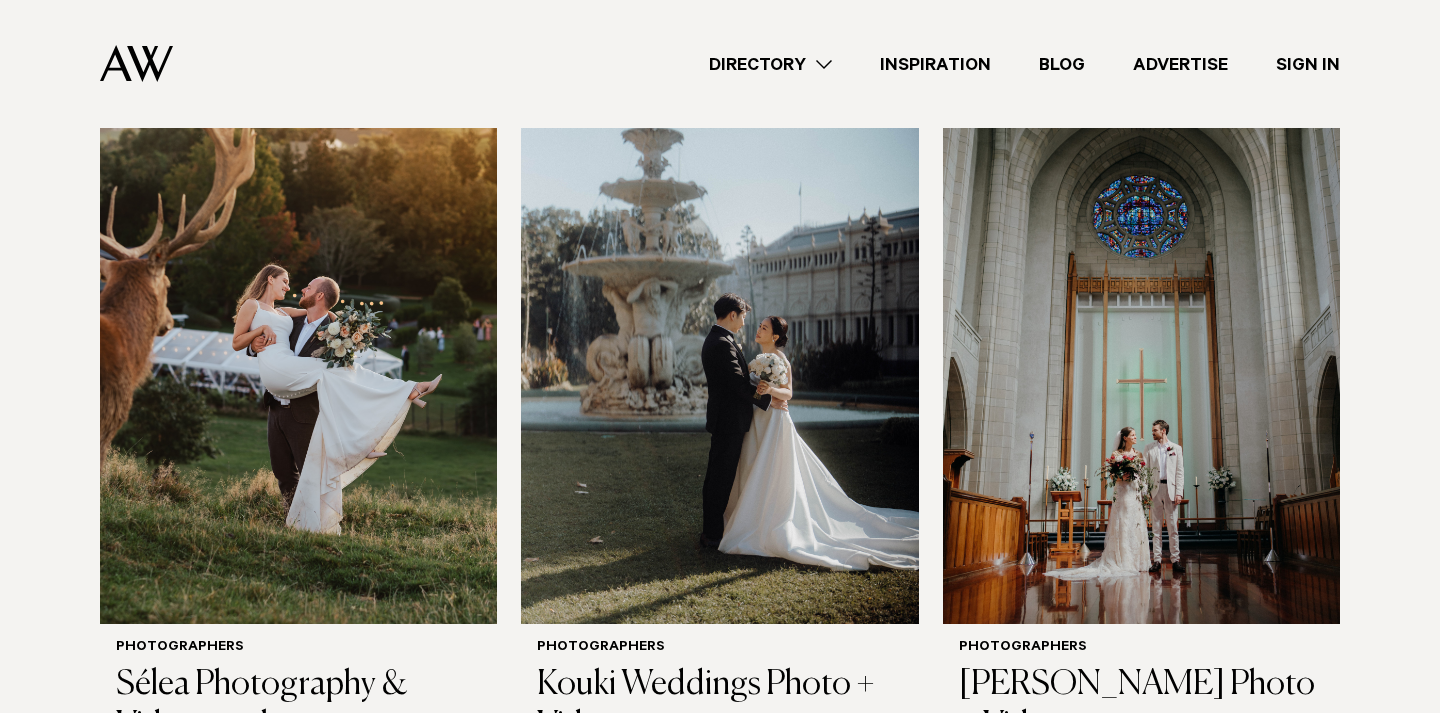 scroll, scrollTop: 1471, scrollLeft: 0, axis: vertical 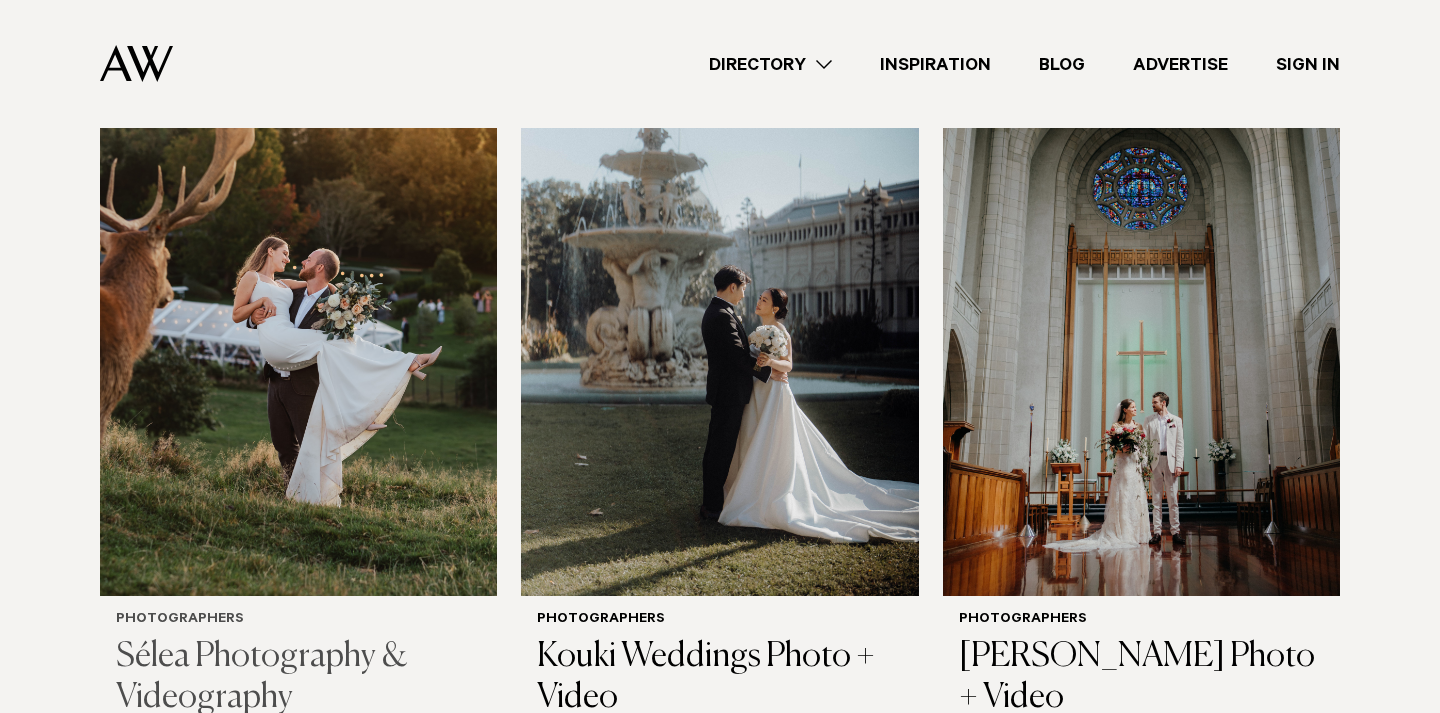click at bounding box center [298, 329] 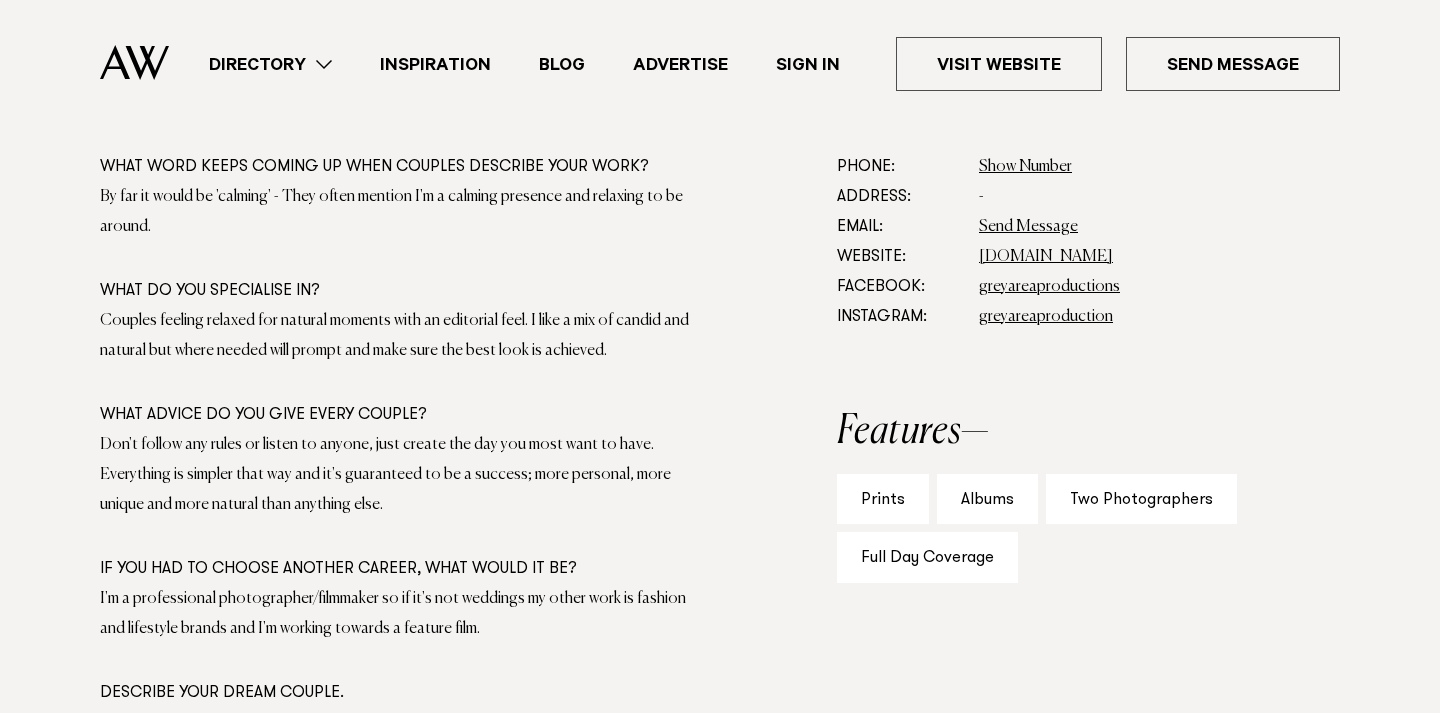 scroll, scrollTop: 1168, scrollLeft: 0, axis: vertical 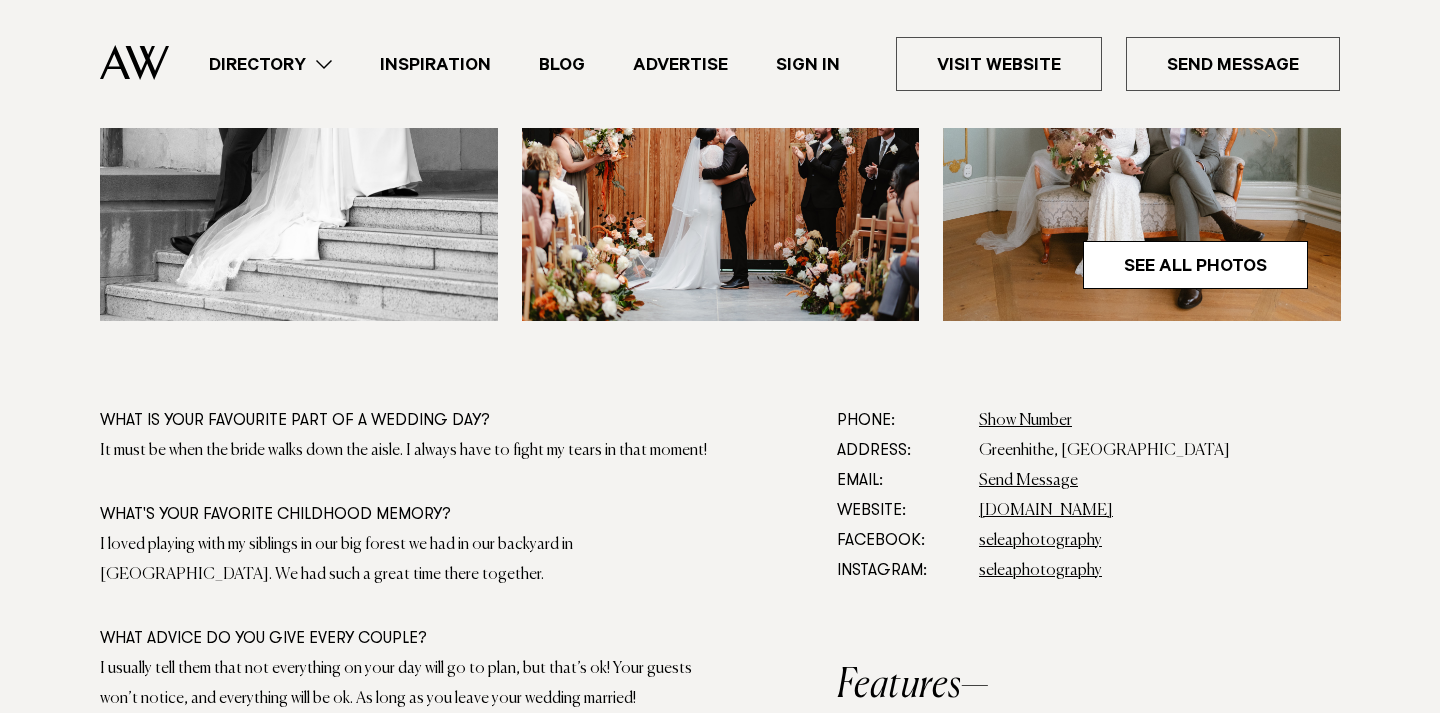 click on "It must be when the bride walks down the aisle. I always have to fight my tears in that moment!" at bounding box center (404, 451) 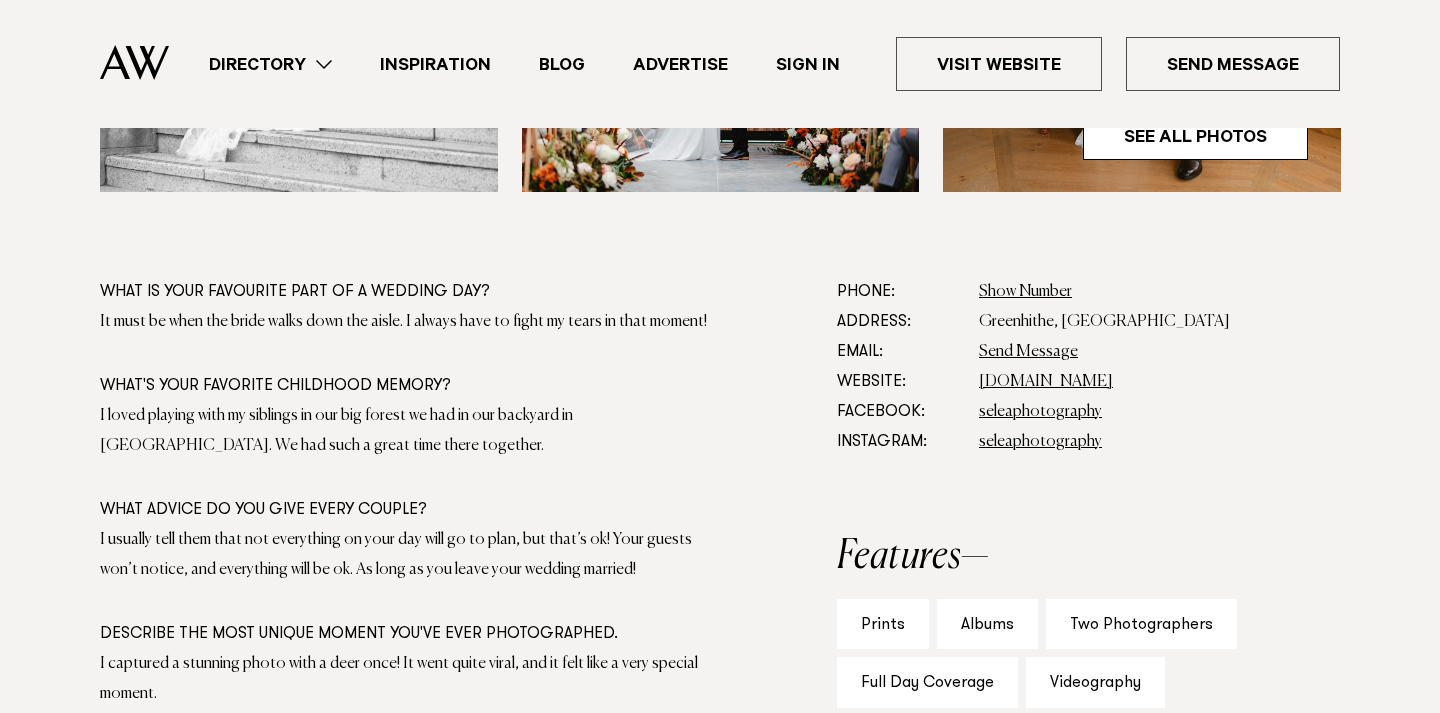 scroll, scrollTop: 1087, scrollLeft: 0, axis: vertical 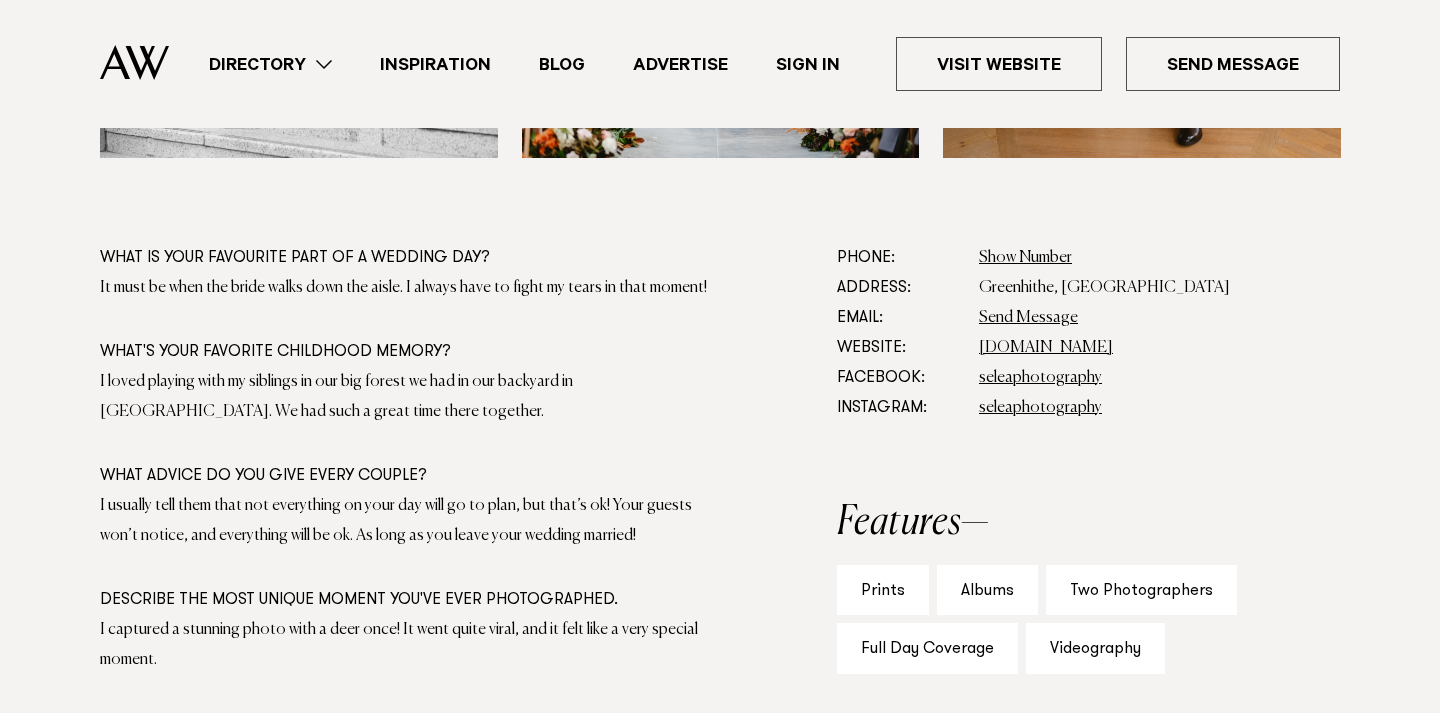 click on "What is your favourite part of a wedding day?
It must be when the bride walks down the aisle. I always have to fight my tears in that moment!
What's your favorite childhood memory?
I loved playing with my siblings in our big forest we had in our backyard in [GEOGRAPHIC_DATA]. We had such a great time there together.
What advice do you give every couple?
I usually tell them that not everything on your day will go to plan, but that’s ok! Your guests won’t notice, and everything will be ok. As long as you leave your wedding married!
Describe the most unique moment you've ever photographed.
I captured a stunning photo with a deer once! It went quite viral, and it felt like a very special moment.
Tell us a weird fact you happen to know for no reason." at bounding box center [404, 521] 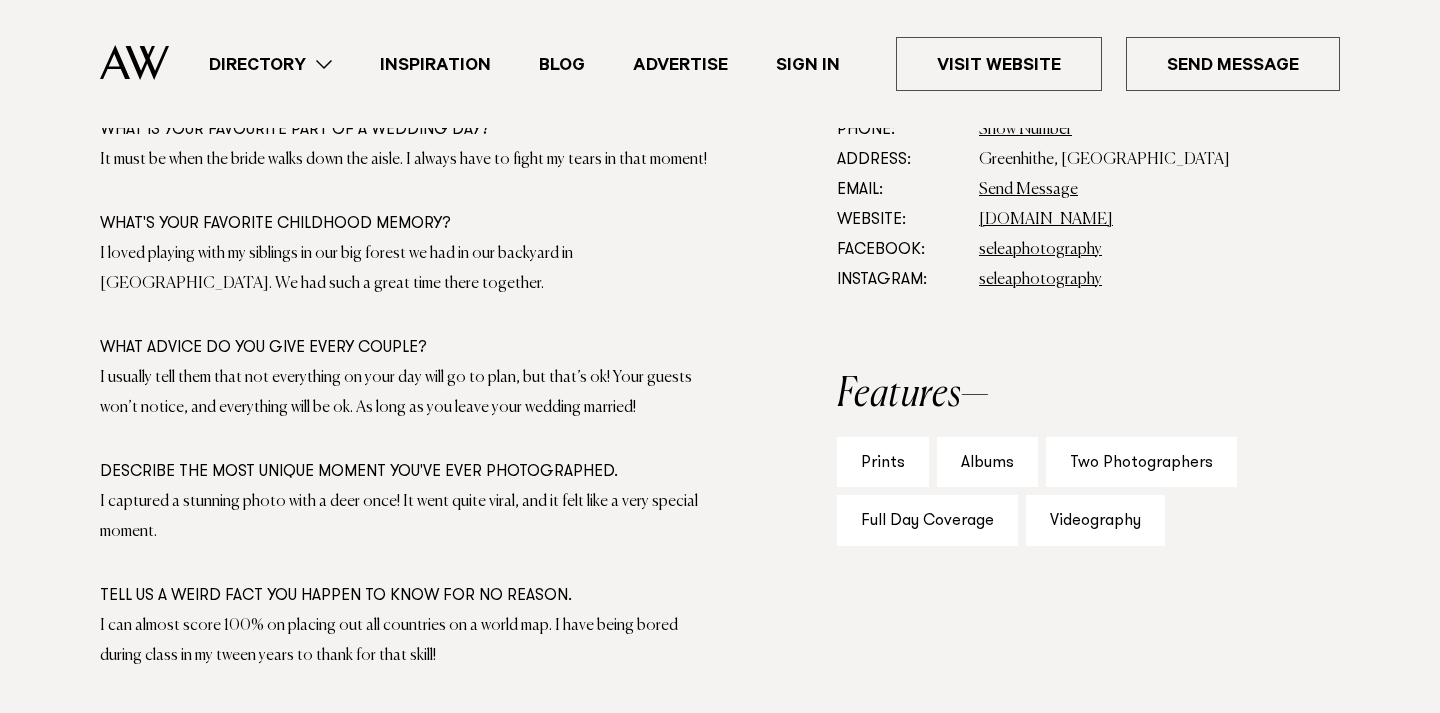 scroll, scrollTop: 1217, scrollLeft: 0, axis: vertical 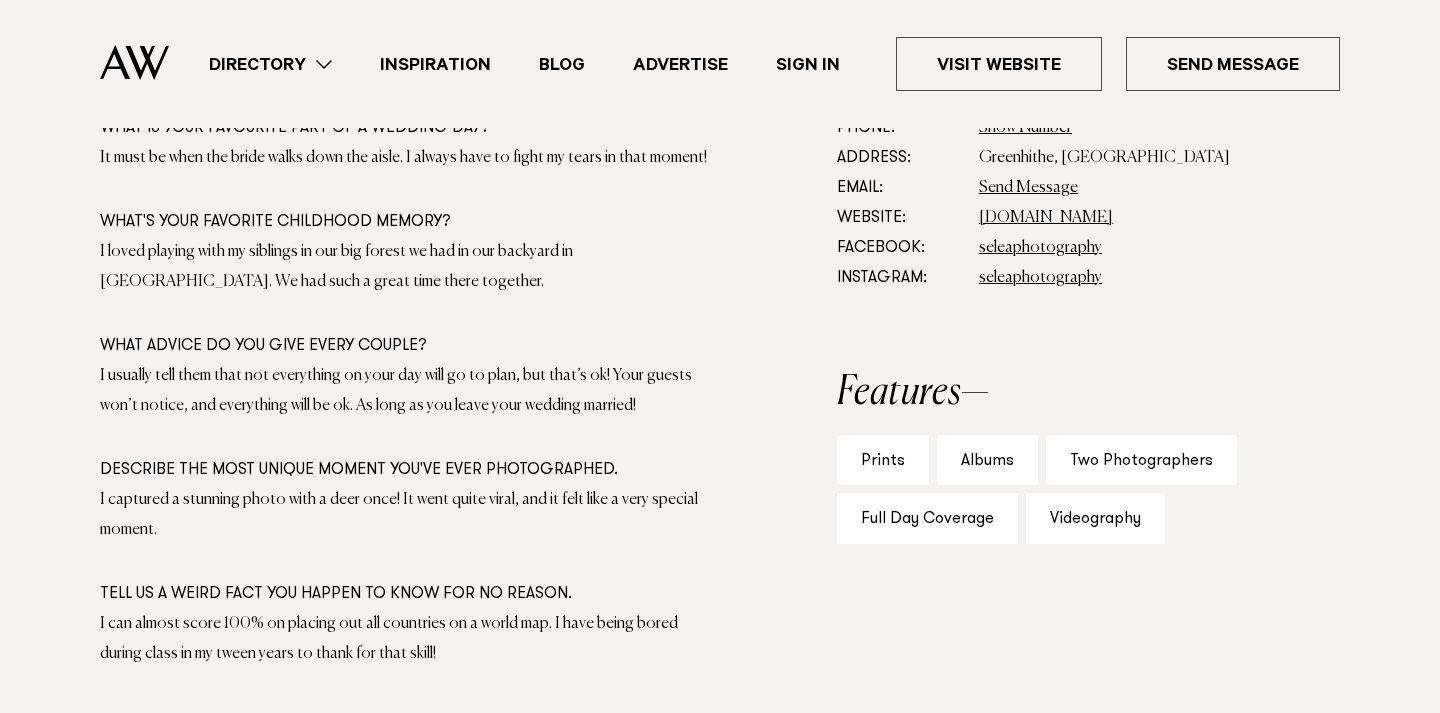 click on "Describe the most unique moment you've ever photographed." at bounding box center (404, 470) 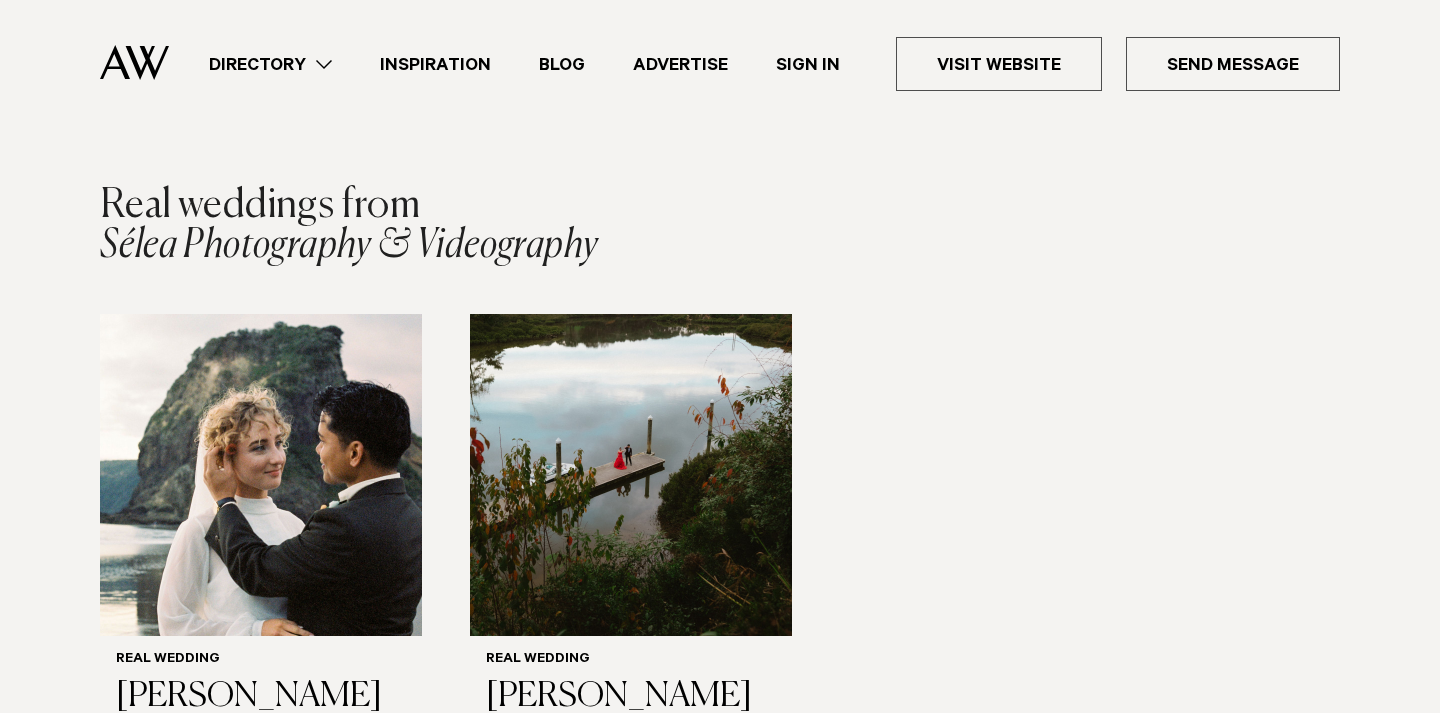 scroll, scrollTop: 2698, scrollLeft: 0, axis: vertical 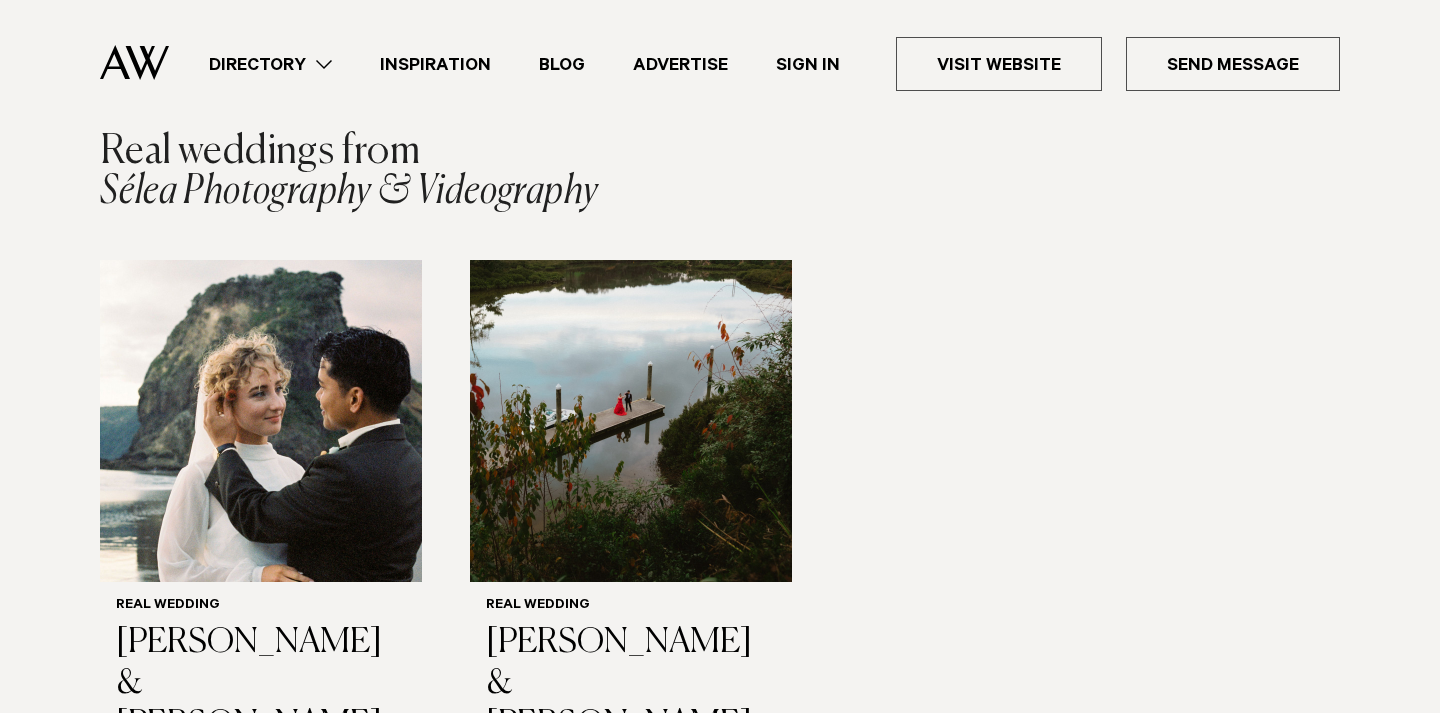 click on "Real Wedding
[PERSON_NAME] & [PERSON_NAME]
Real Wedding
[PERSON_NAME] & [PERSON_NAME]" at bounding box center [720, 510] 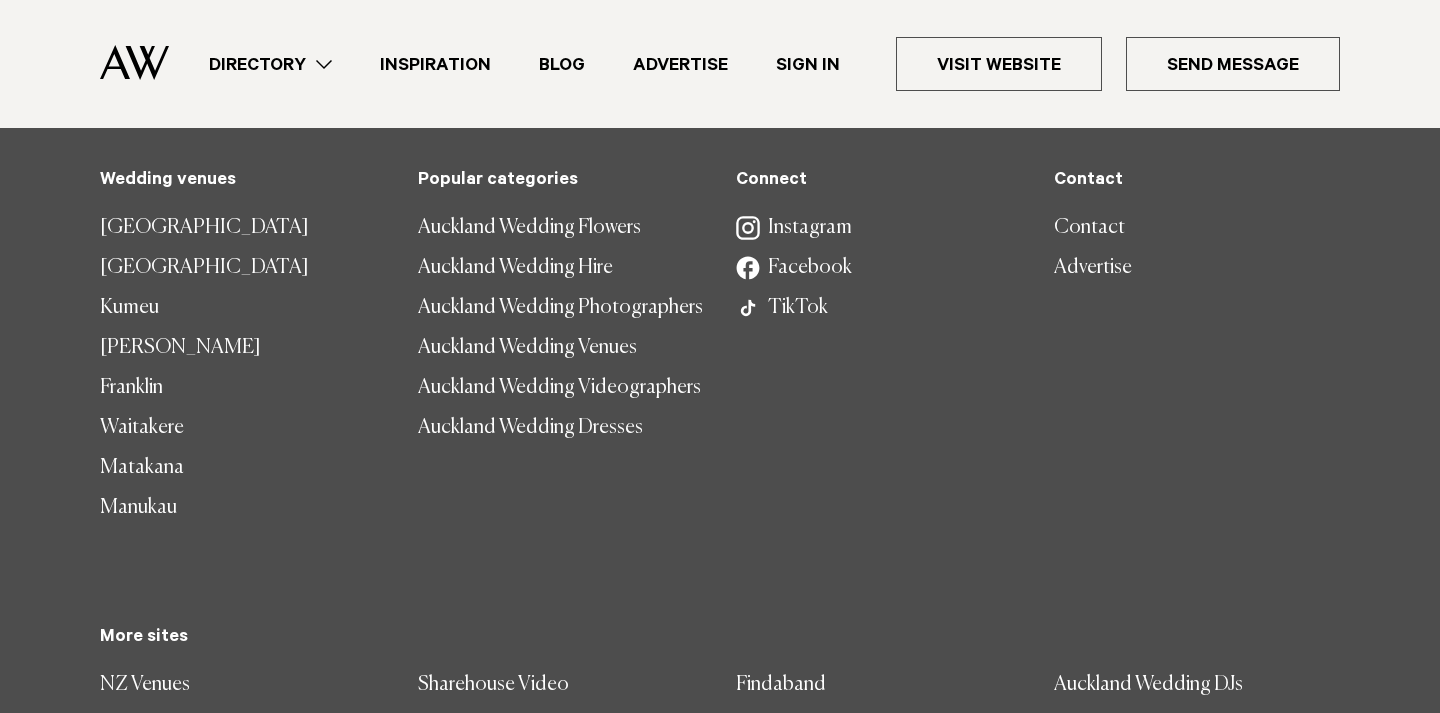 scroll, scrollTop: 4590, scrollLeft: 0, axis: vertical 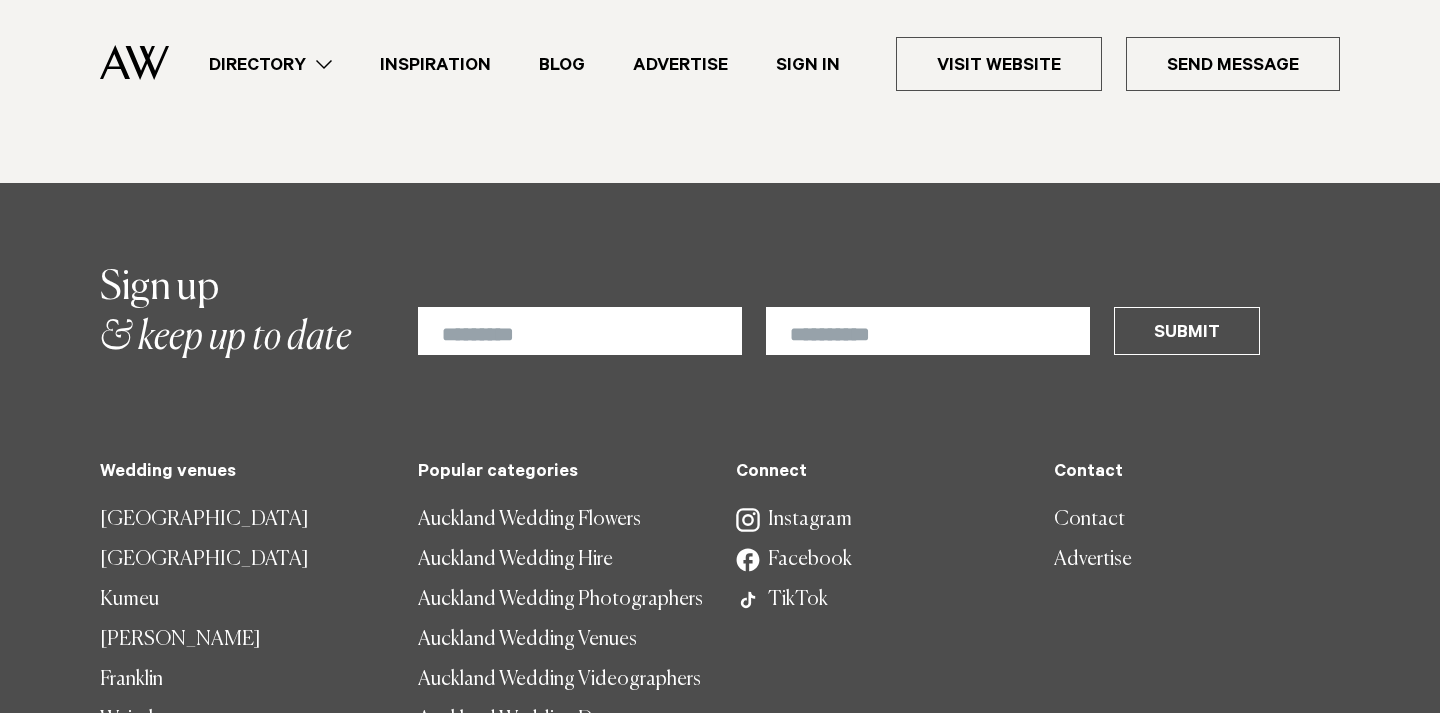 click on "Instagram" at bounding box center [879, 520] 